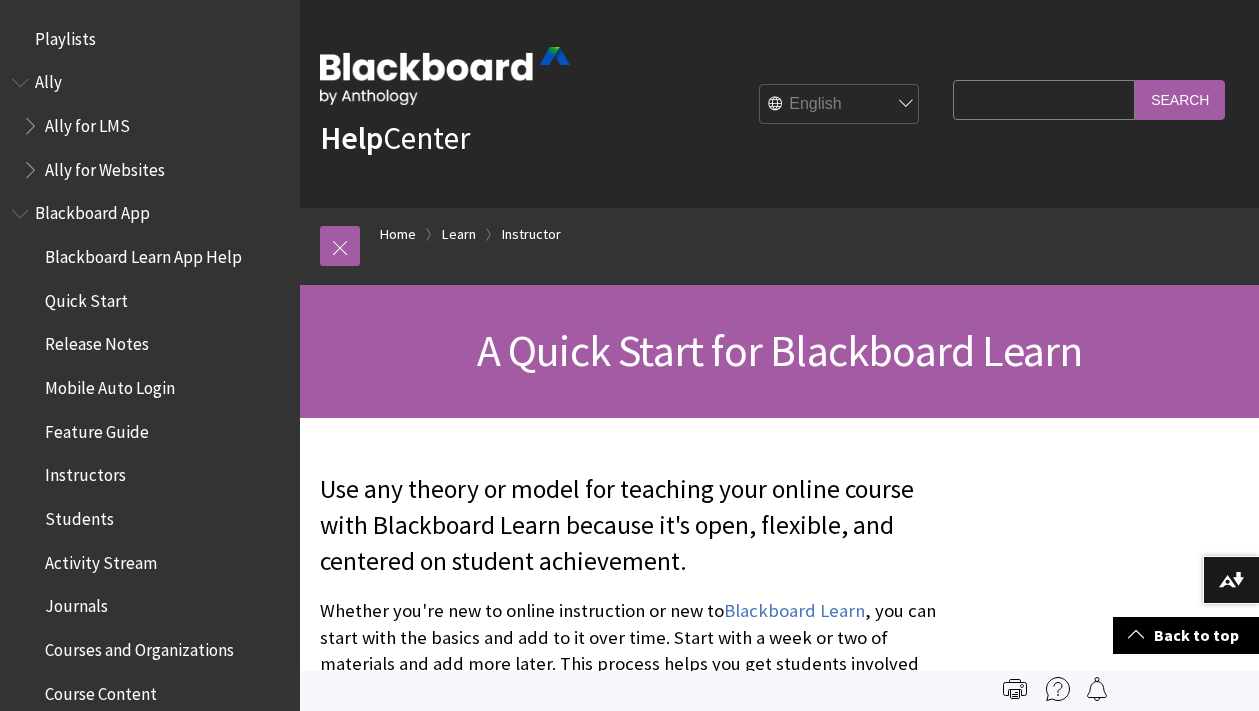 scroll, scrollTop: 1241, scrollLeft: 0, axis: vertical 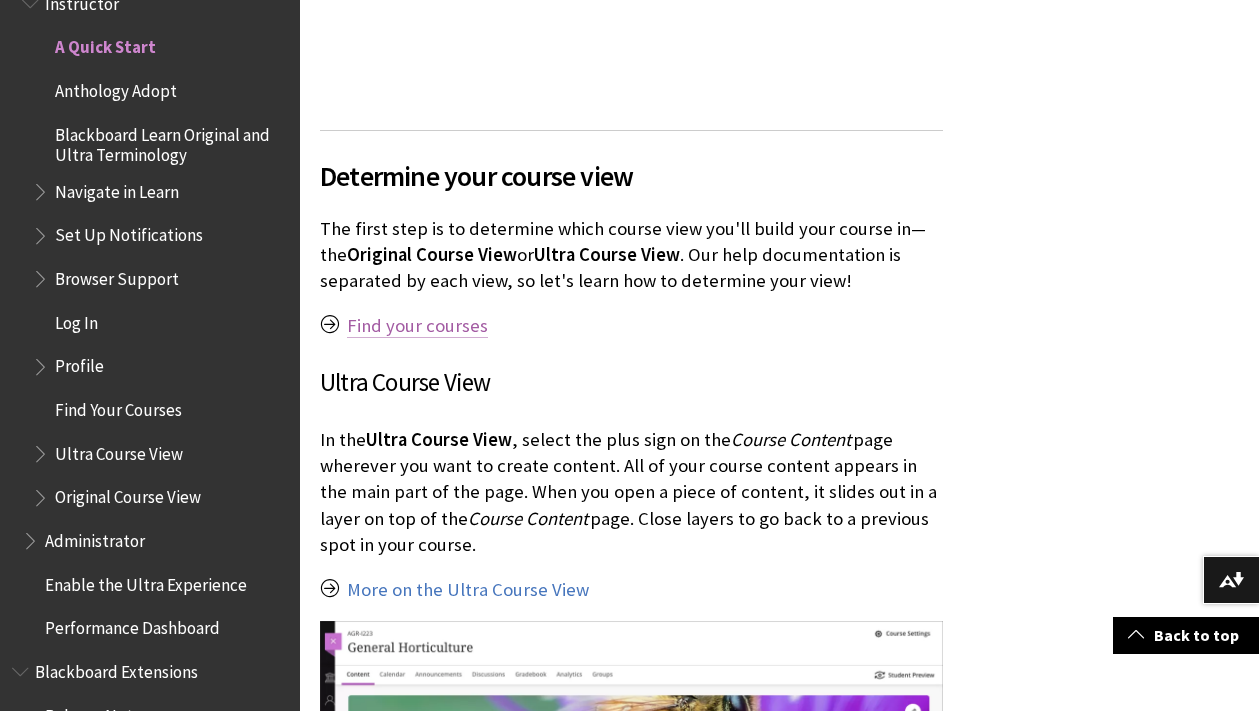 click on "Find your courses" at bounding box center [417, 326] 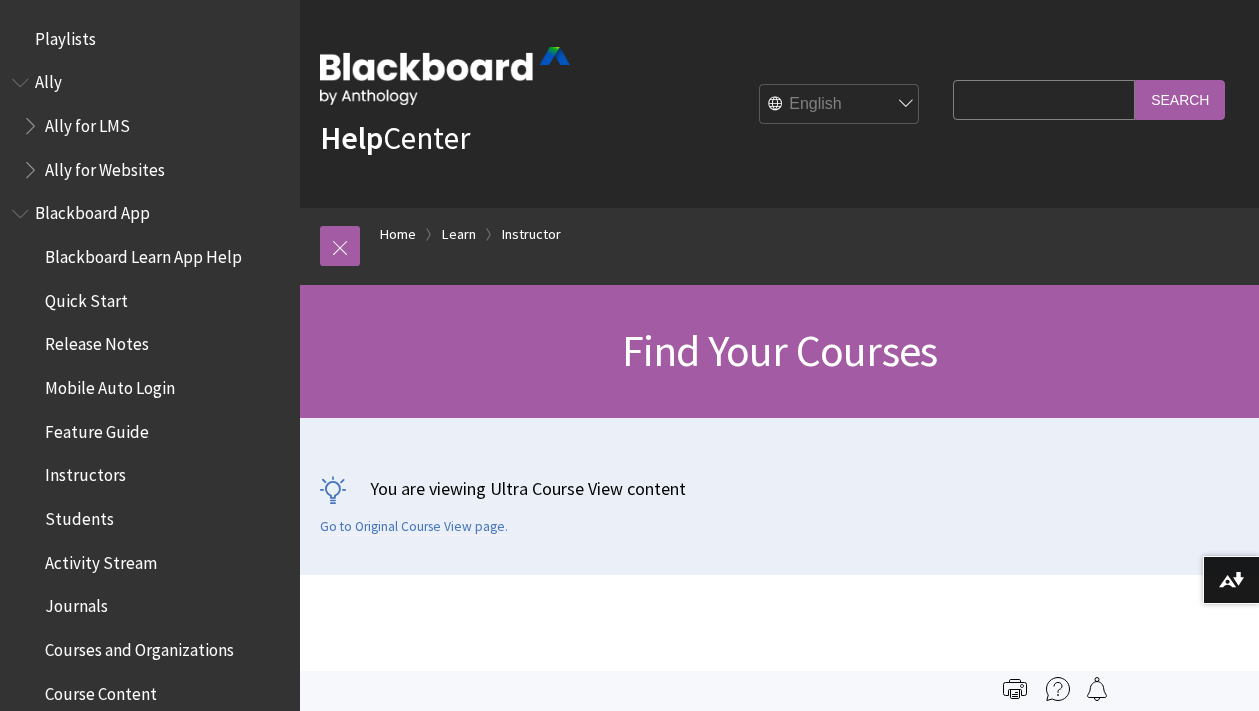 scroll, scrollTop: 0, scrollLeft: 0, axis: both 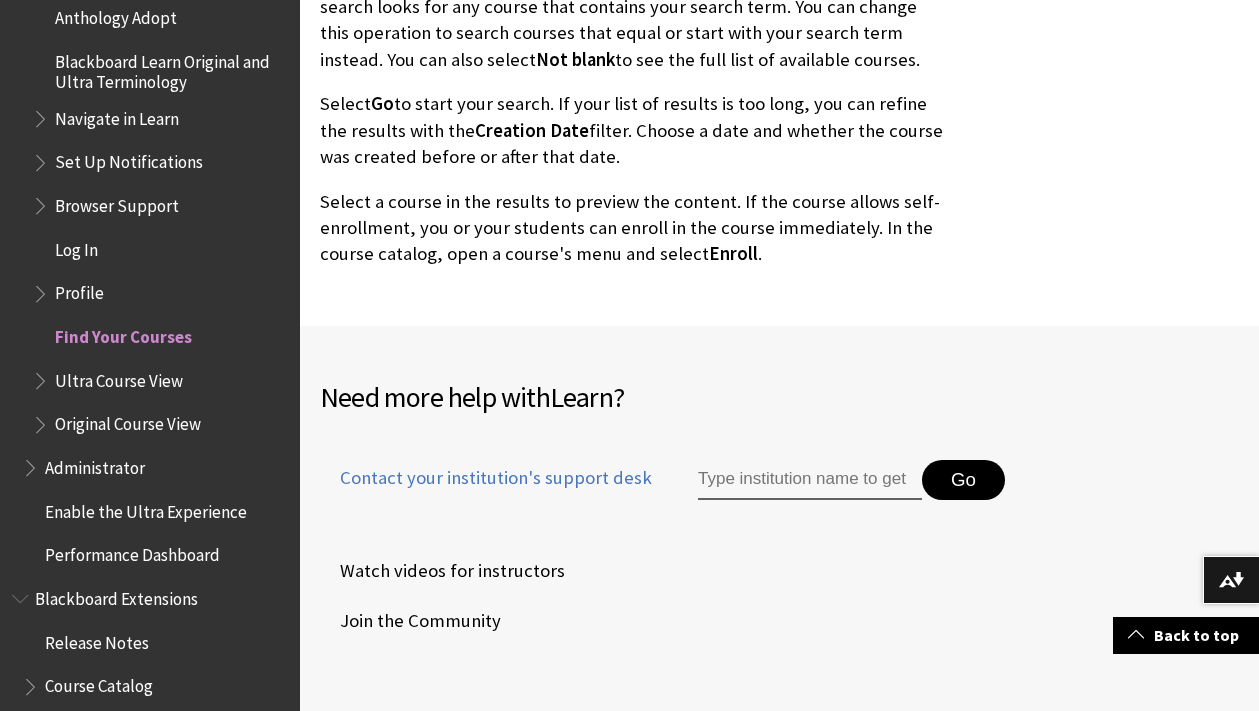 click on "Ultra Course View" at bounding box center [119, 377] 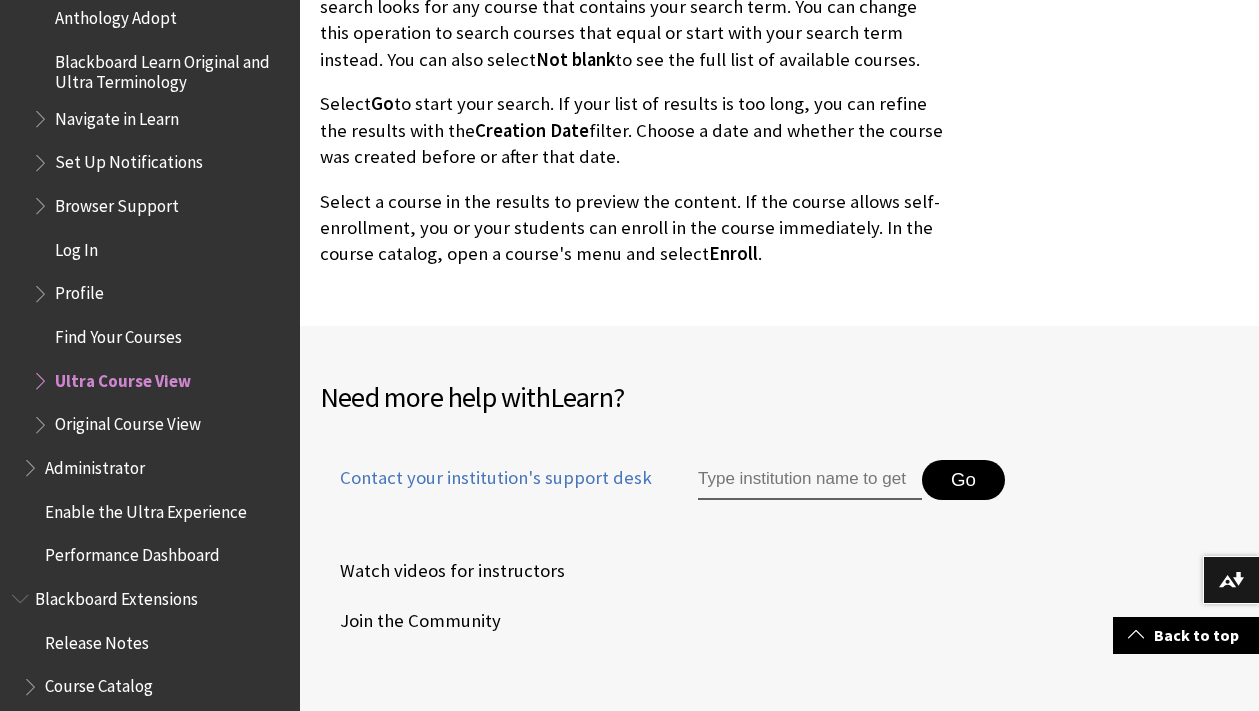 scroll, scrollTop: 5976, scrollLeft: 0, axis: vertical 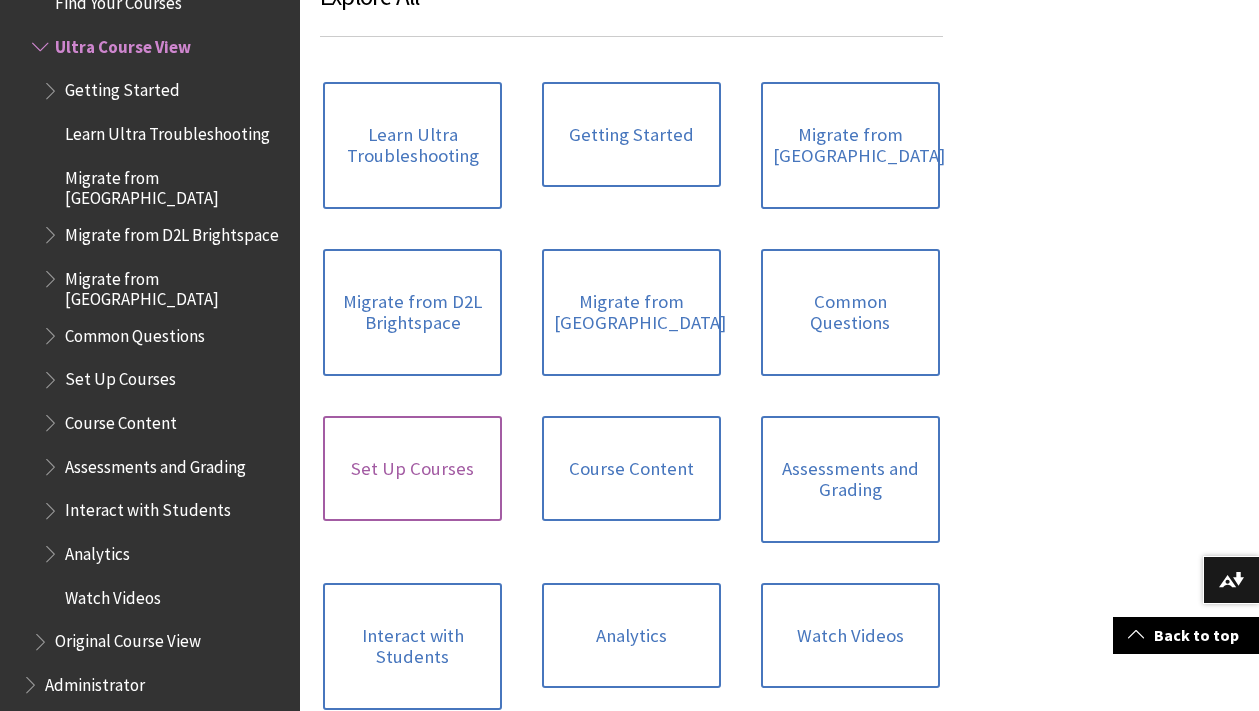 click on "Set Up Courses" at bounding box center (412, 469) 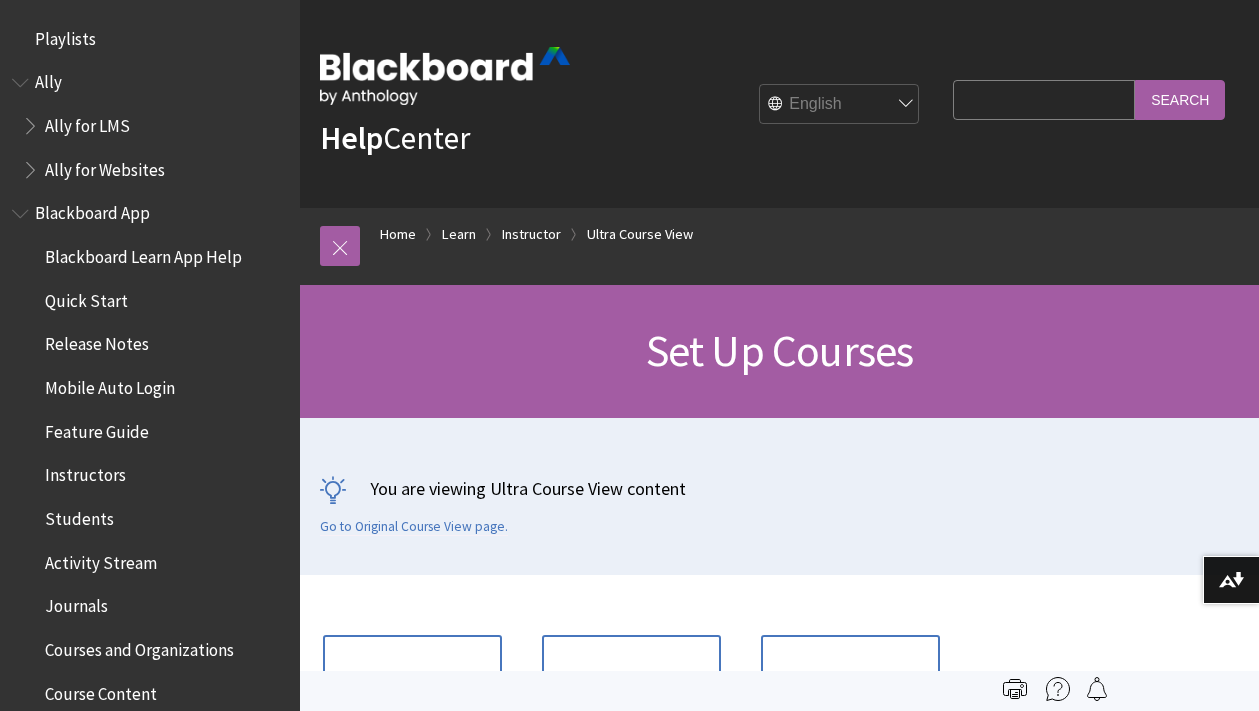 scroll, scrollTop: 0, scrollLeft: 0, axis: both 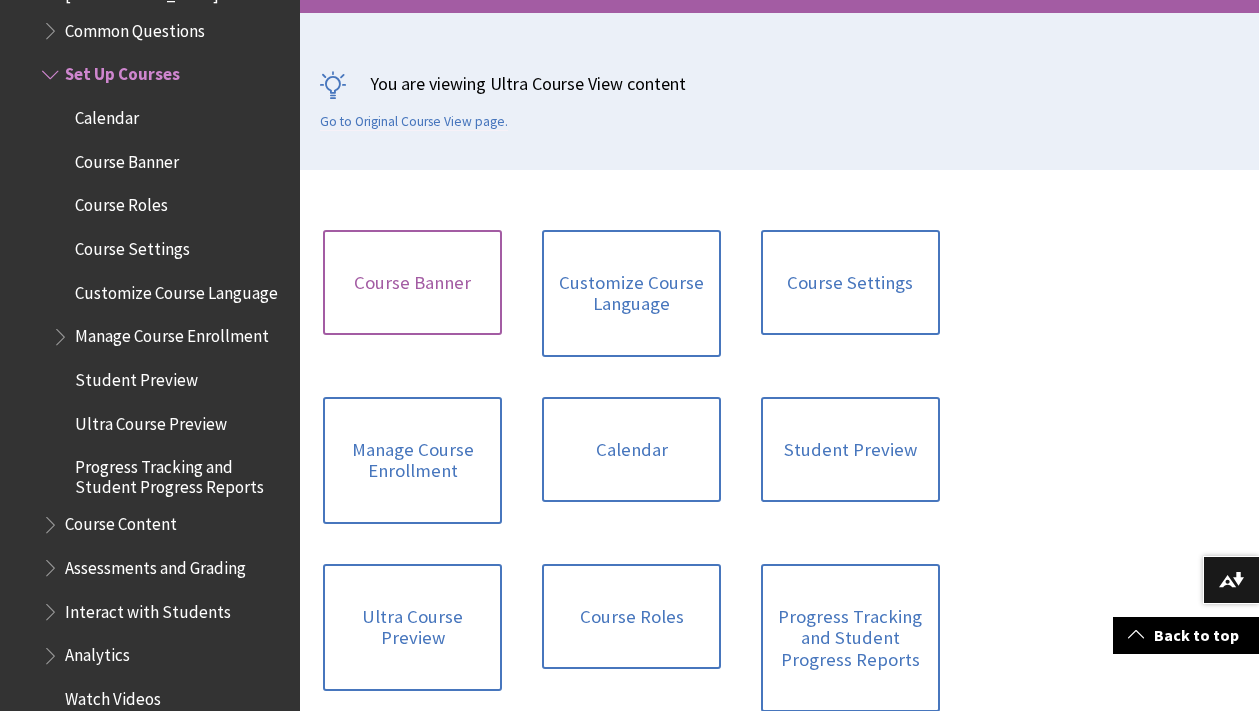 click on "Course Banner" at bounding box center (412, 283) 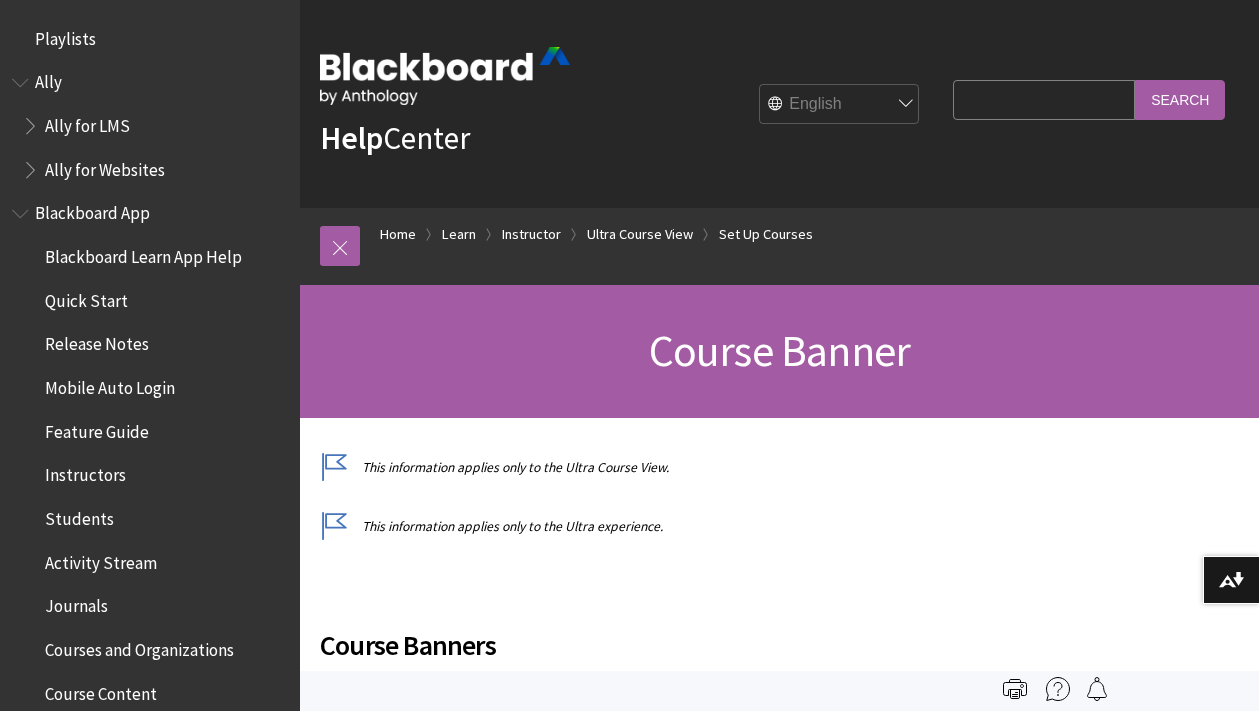 scroll, scrollTop: 0, scrollLeft: 0, axis: both 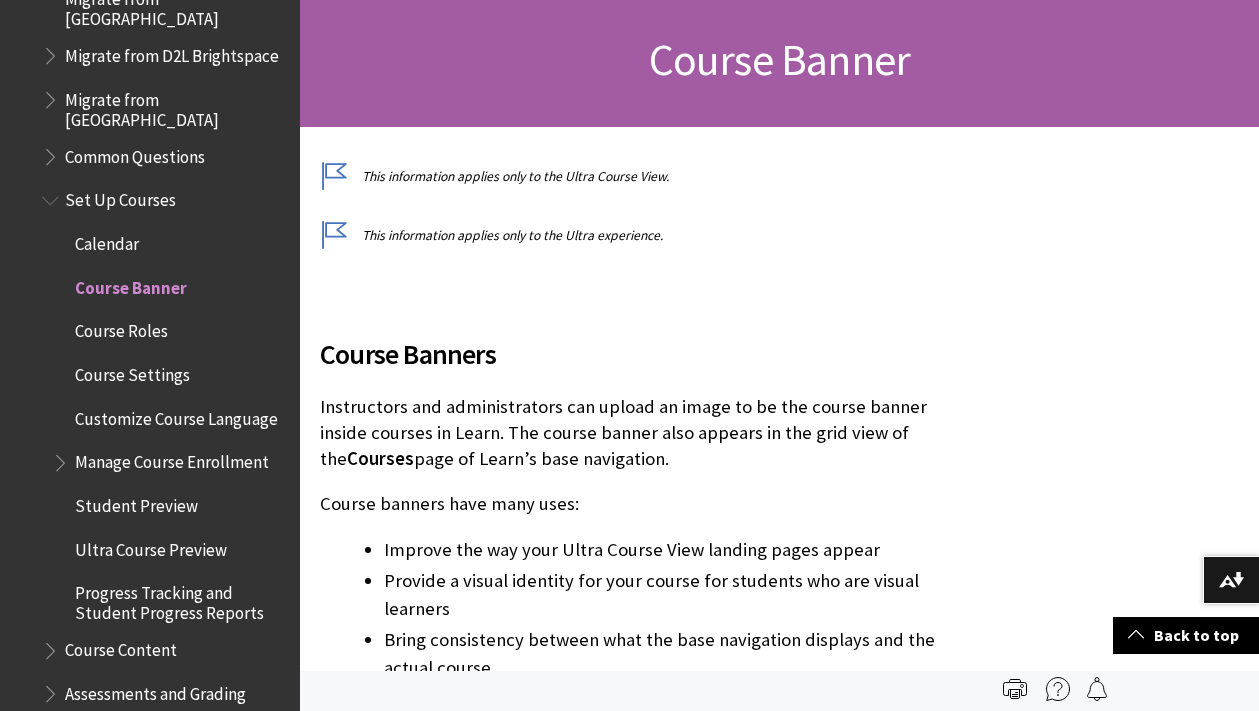 click on "Course Roles" at bounding box center (121, 328) 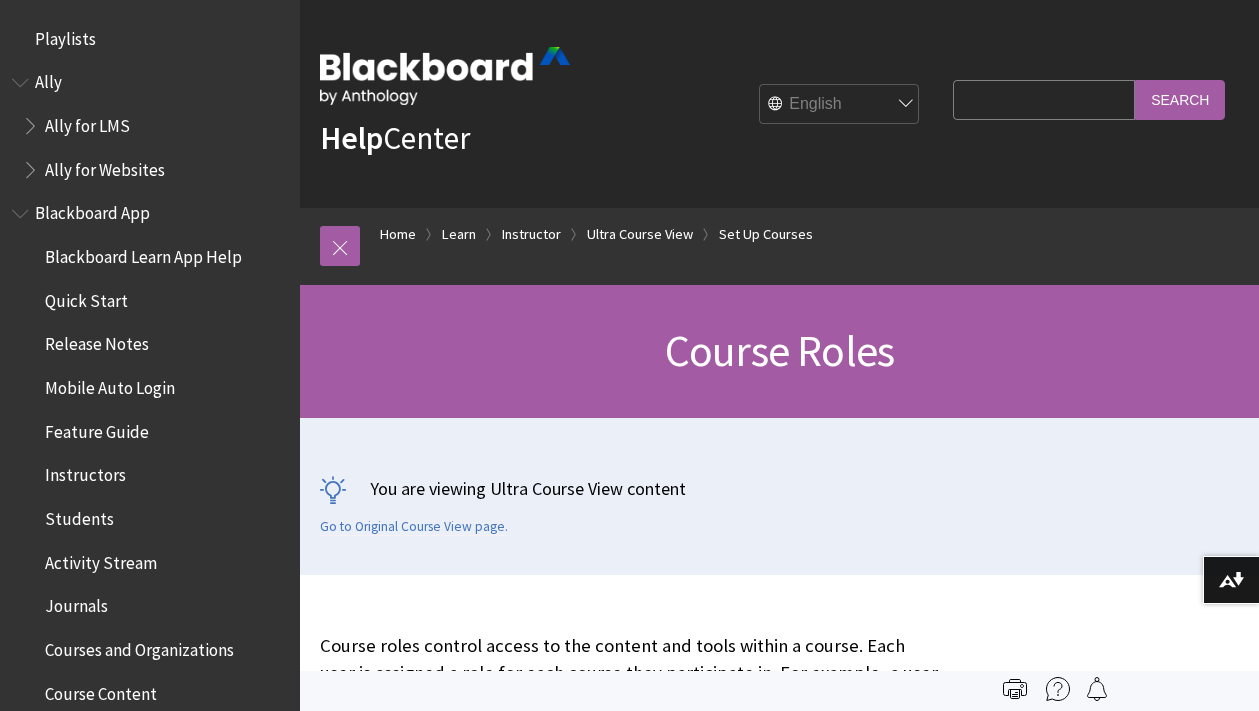 scroll, scrollTop: 0, scrollLeft: 0, axis: both 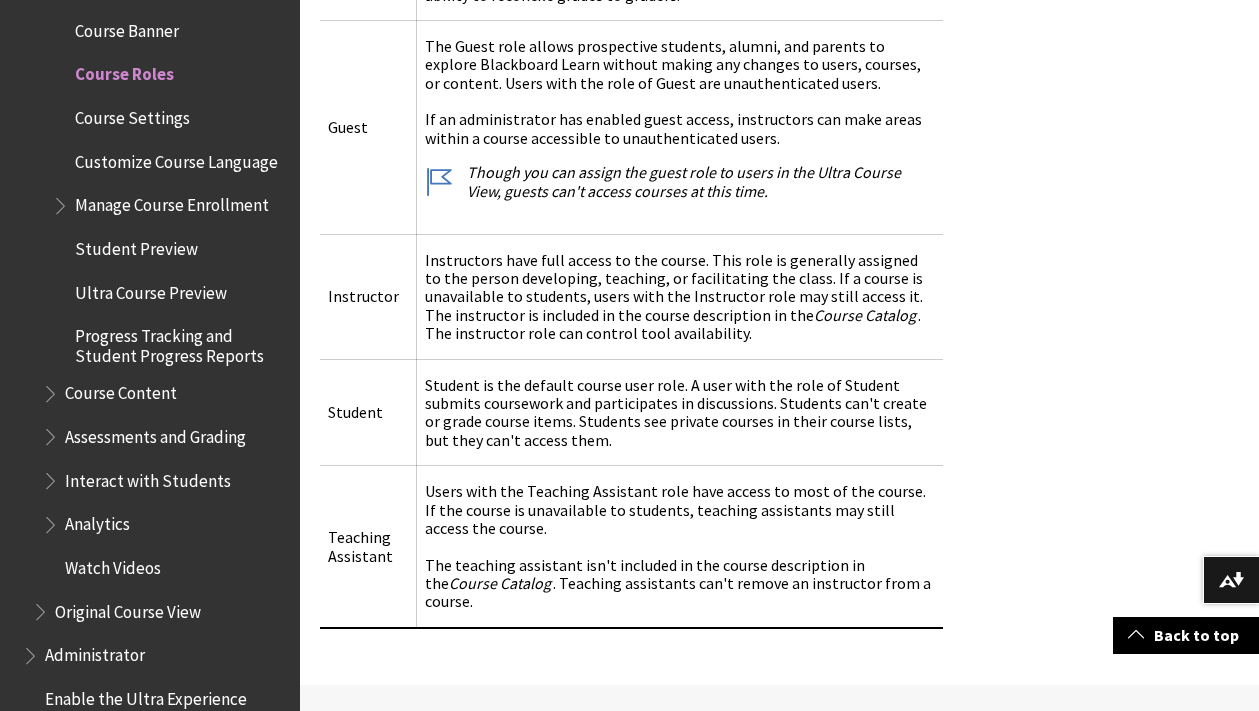 click on "Course Settings" at bounding box center [132, 114] 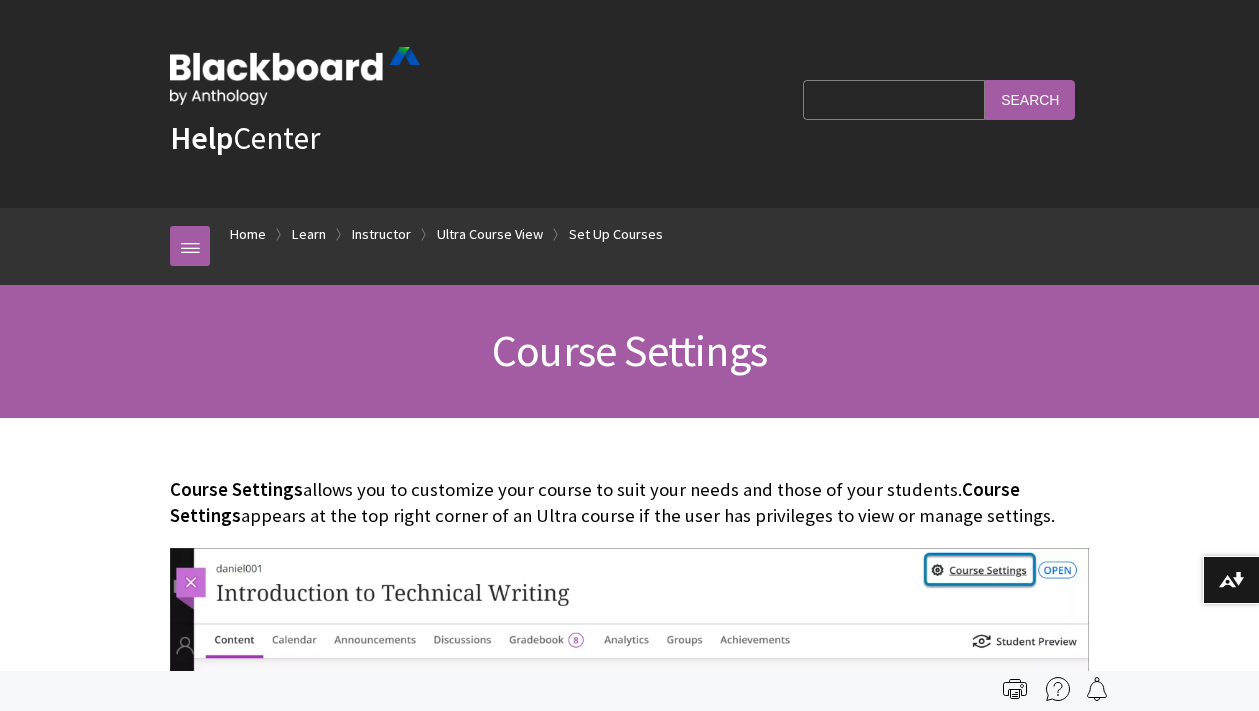 scroll, scrollTop: 0, scrollLeft: 0, axis: both 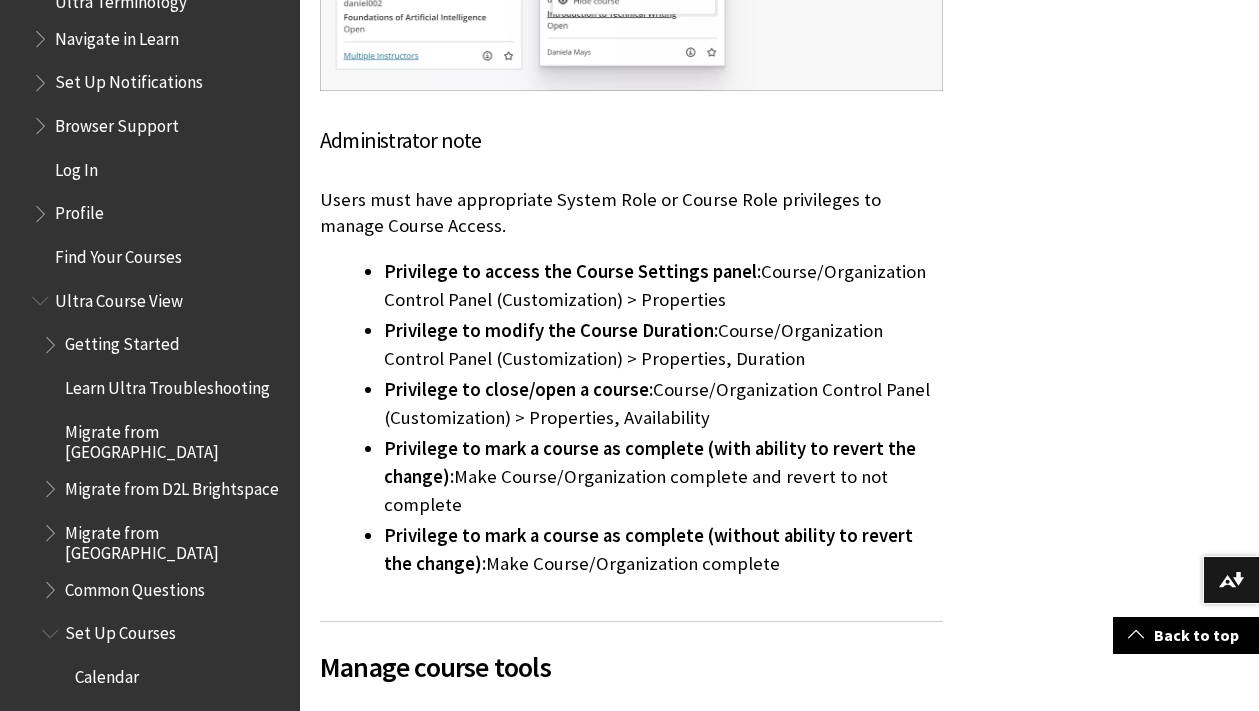 click on "Ultra Course View" at bounding box center [119, 297] 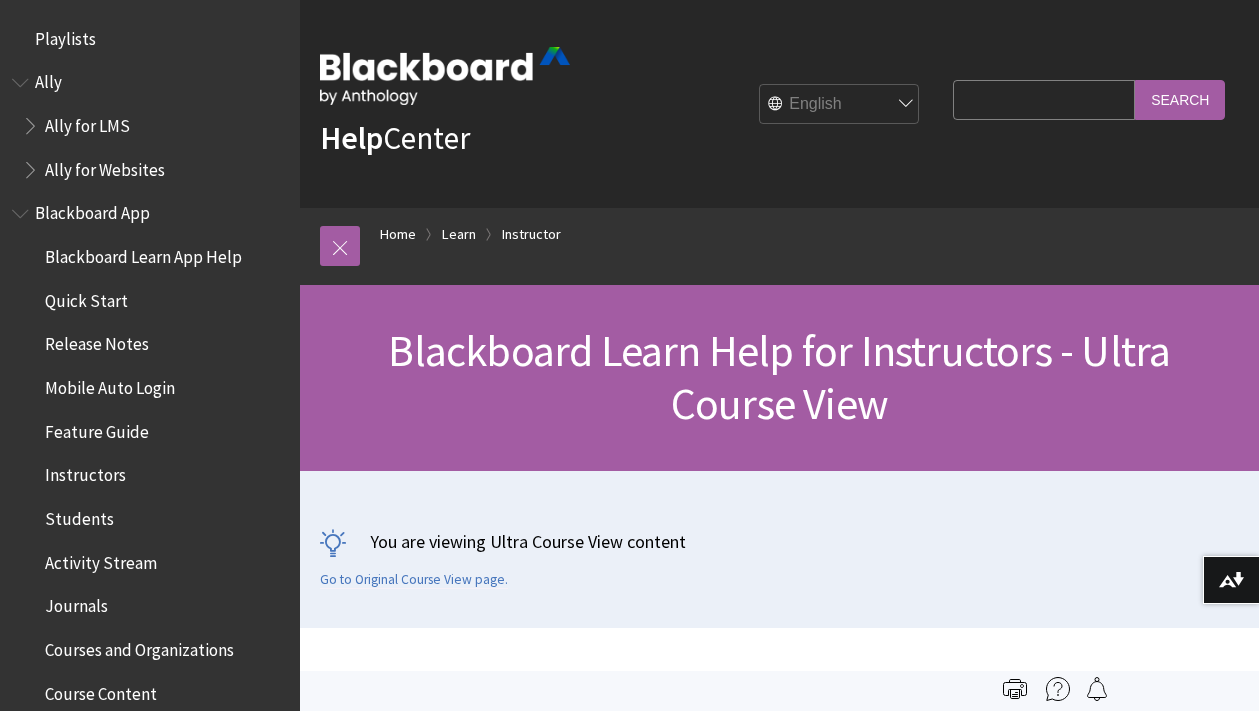 scroll, scrollTop: 50, scrollLeft: 0, axis: vertical 